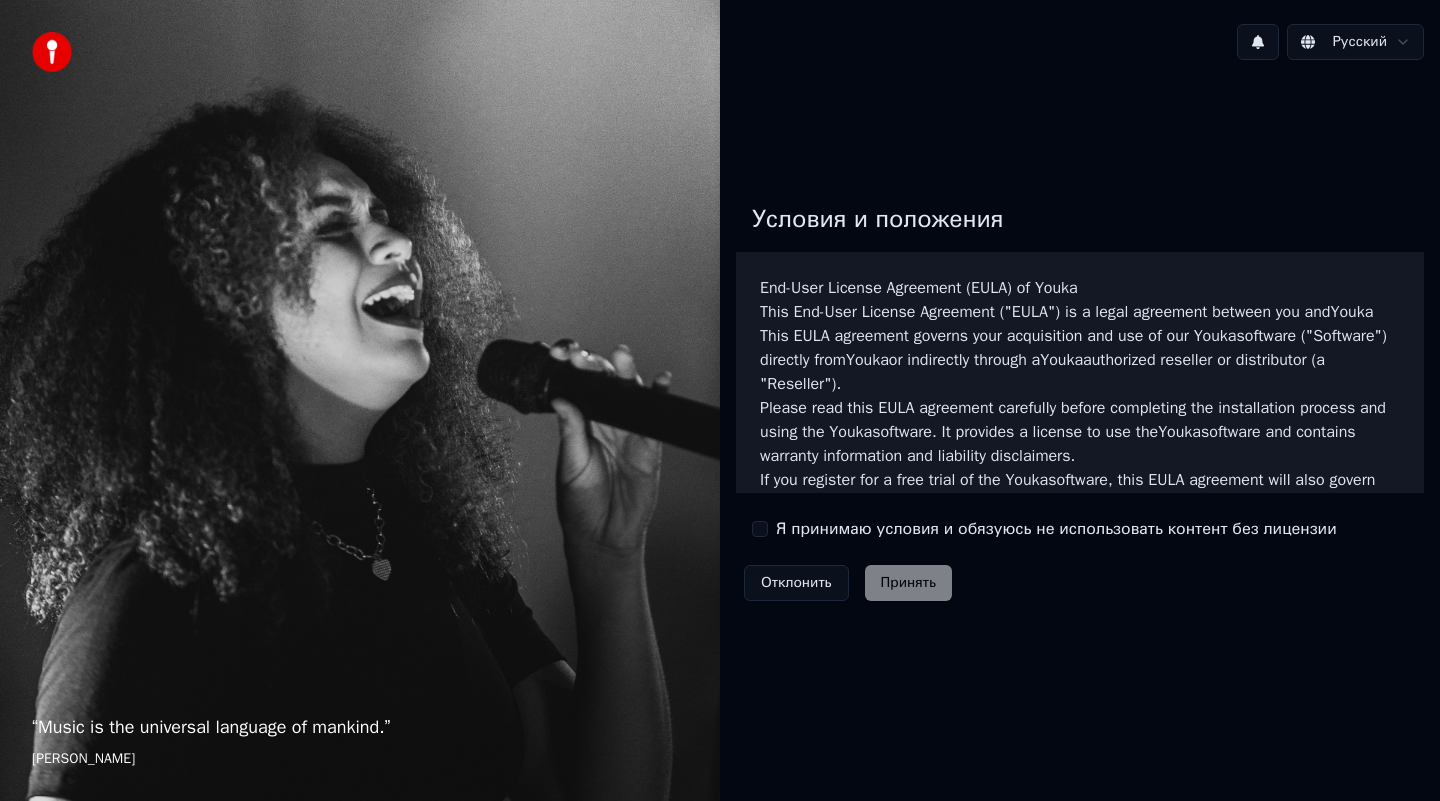scroll, scrollTop: 0, scrollLeft: 0, axis: both 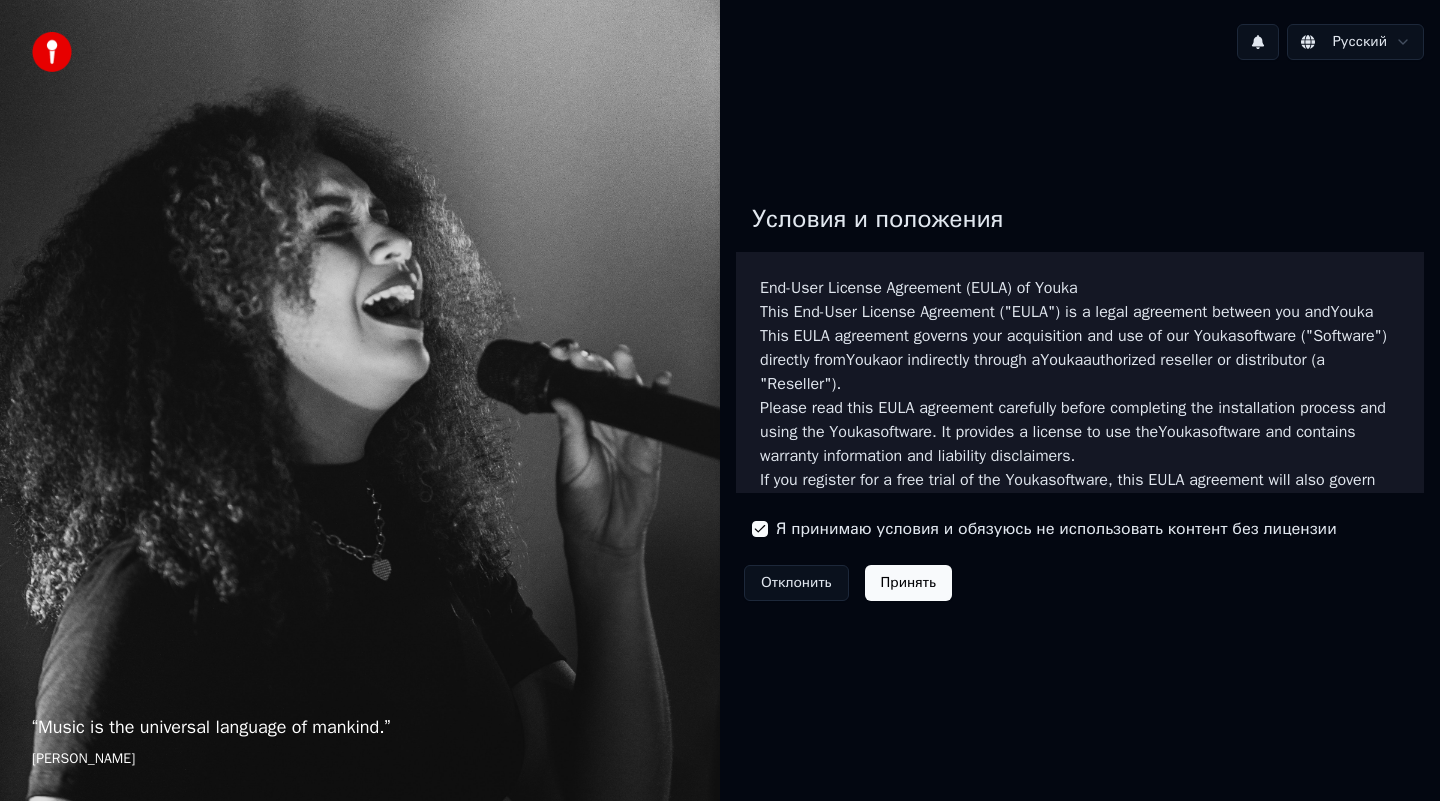 click on "“ Music is the universal language of mankind. ” [PERSON_NAME] Русский Условия и положения End-User License Agreement ([PERSON_NAME]) of   Youka This End-User License Agreement ("[PERSON_NAME]") is a legal agreement between you and  Youka This [PERSON_NAME] agreement governs your acquisition and use of our   Youka  software ("Software") directly from  Youka  or indirectly through a  Youka  authorized reseller or distributor (a "Reseller"). Please read this [PERSON_NAME] agreement carefully before completing the installation process and using the   Youka  software. It provides a license to use the  Youka  software and contains warranty information and liability disclaimers. If you register for a free trial of the   Youka  software, this [PERSON_NAME] agreement will also govern that trial. By clicking "accept" or installing and/or using the  Youka   software, you are confirming your acceptance of the Software and agreeing to become bound by the terms of this [PERSON_NAME] agreement.   [PERSON_NAME]   [PERSON_NAME] Template  for   [PERSON_NAME]" at bounding box center (720, 400) 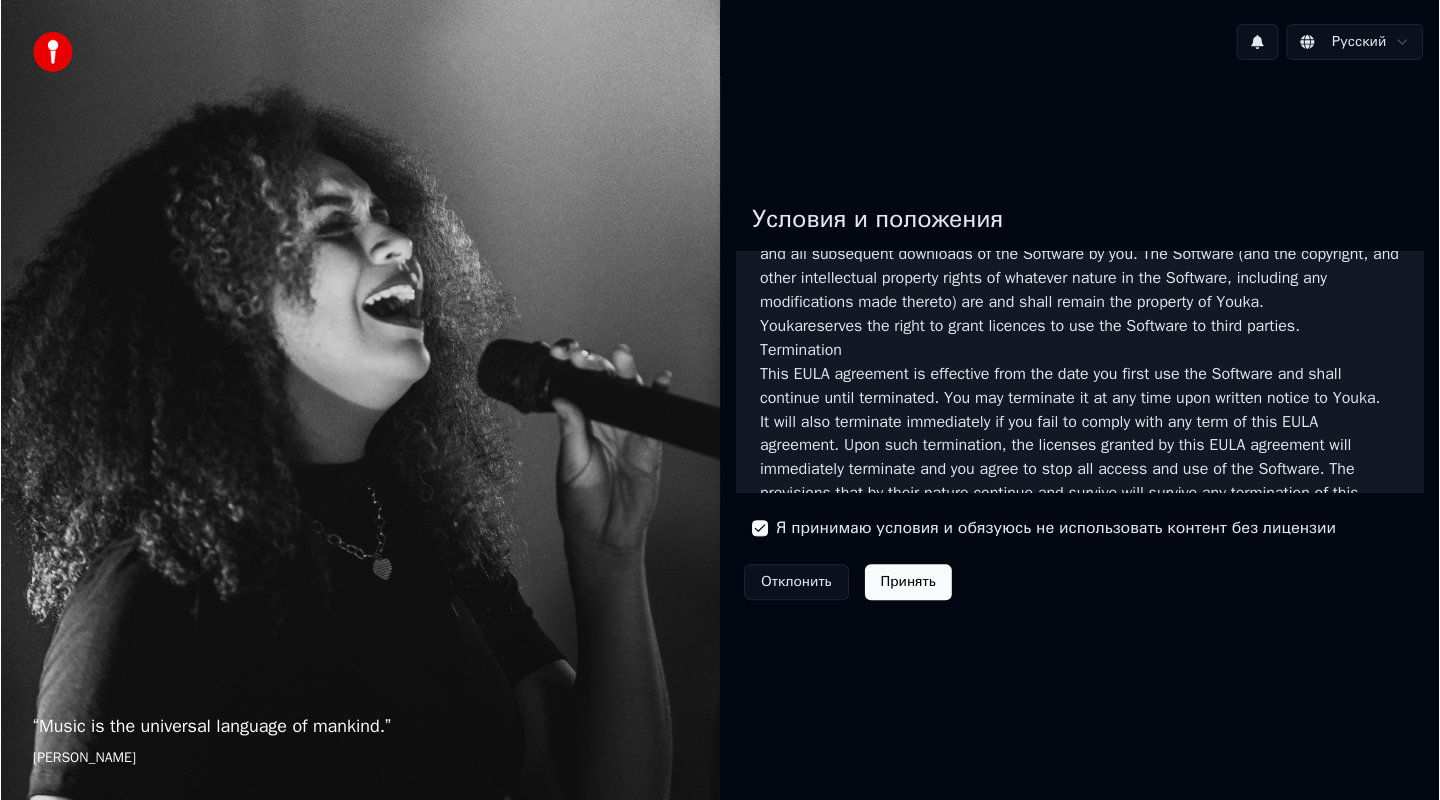 scroll, scrollTop: 1199, scrollLeft: 0, axis: vertical 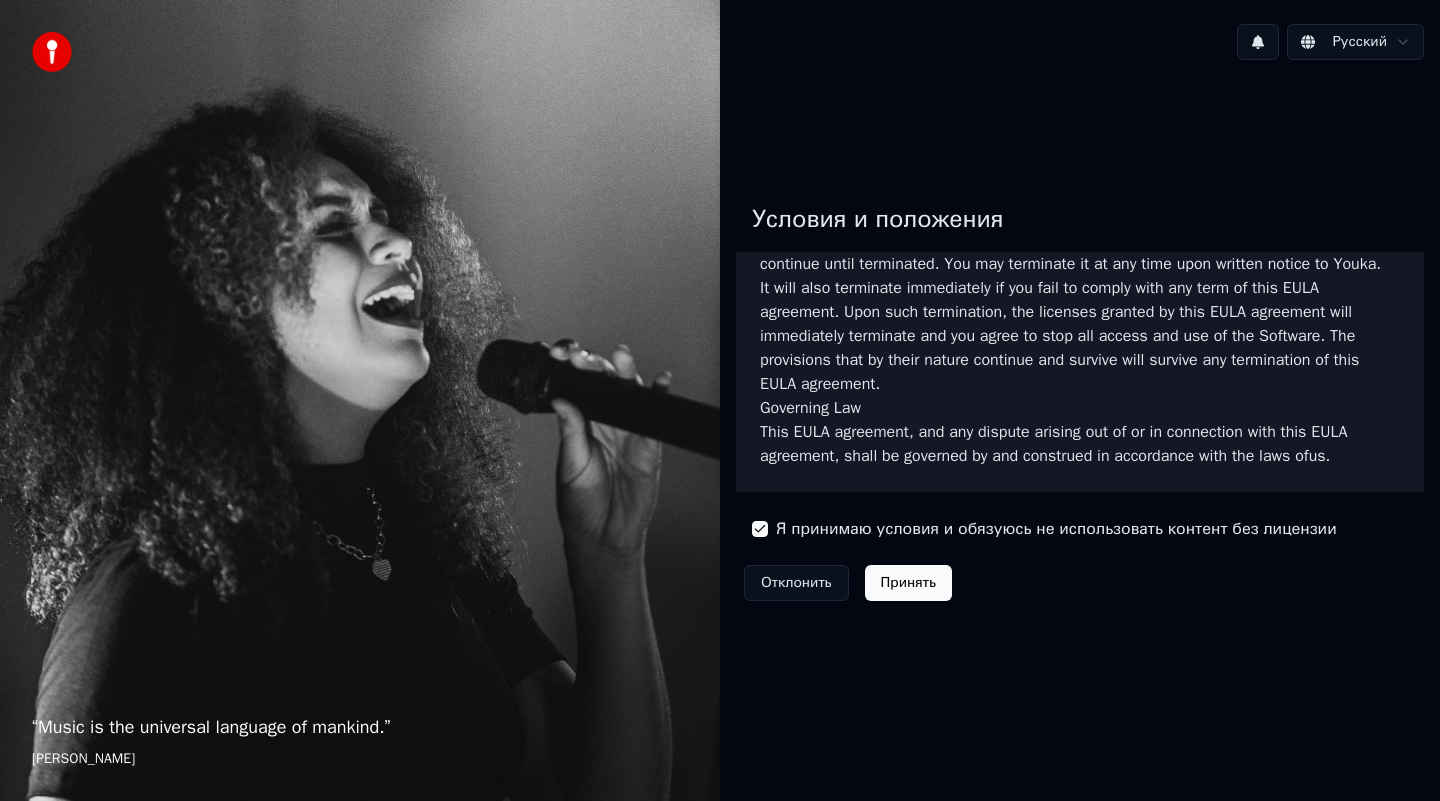 click on "Принять" at bounding box center [908, 583] 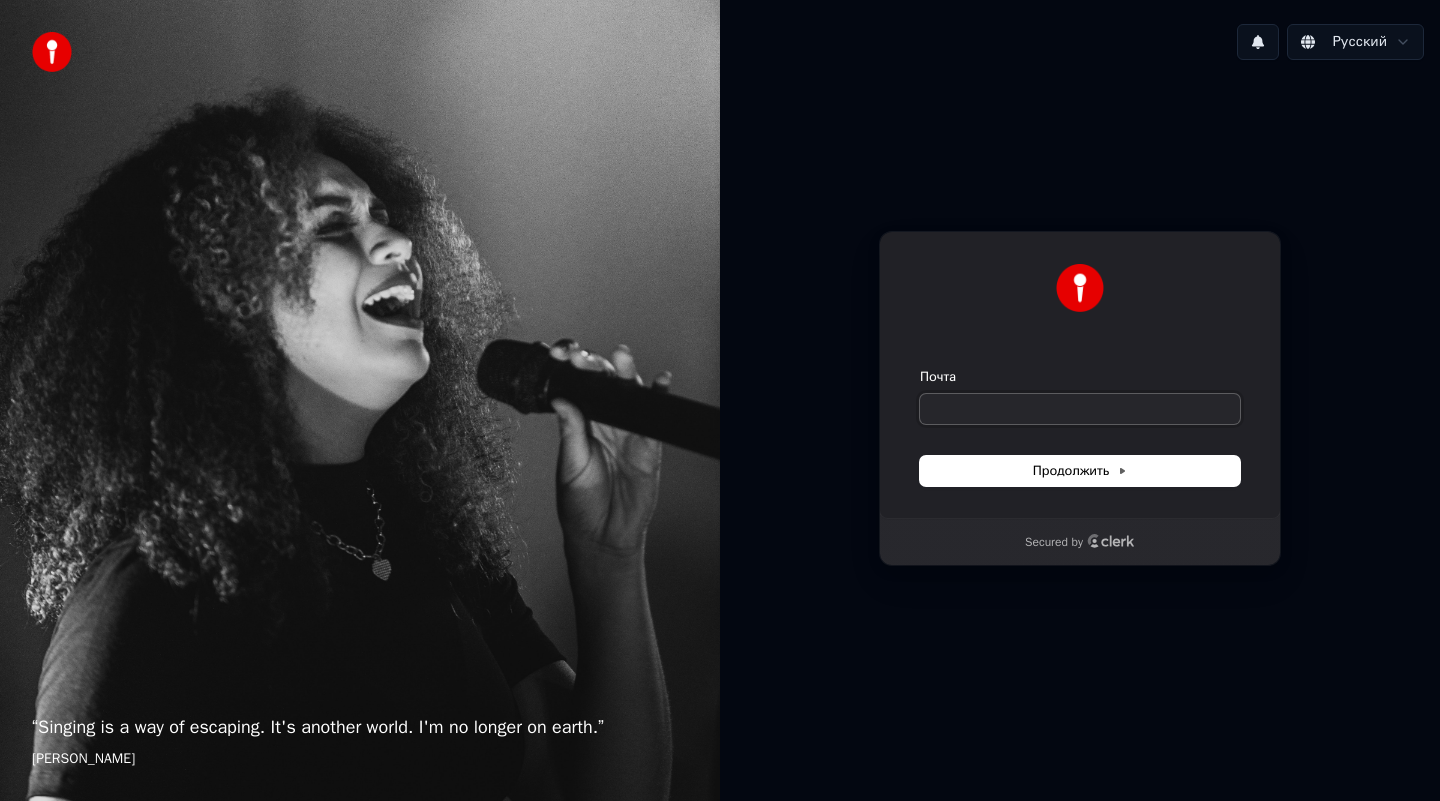 click on "Почта" at bounding box center (1080, 409) 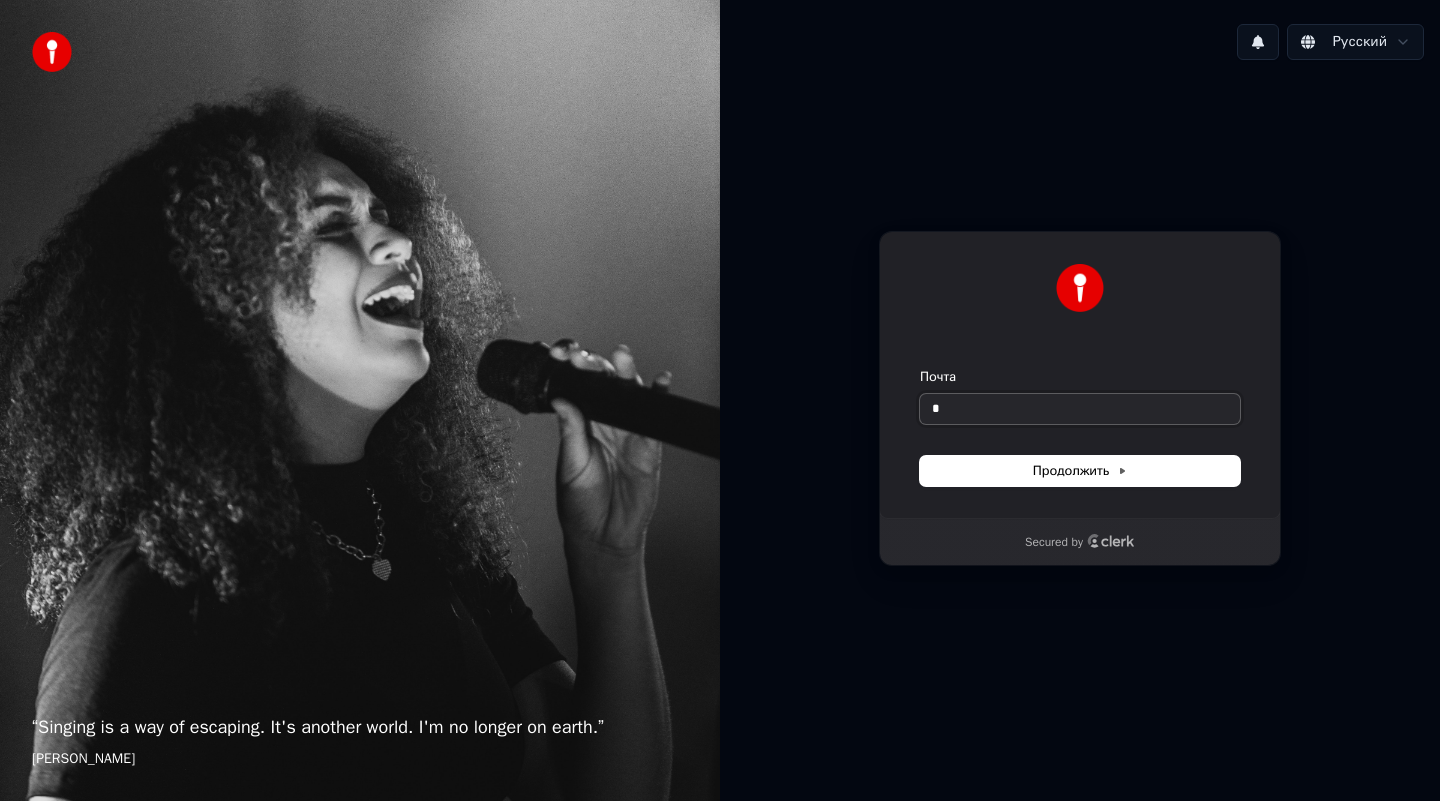 type on "*" 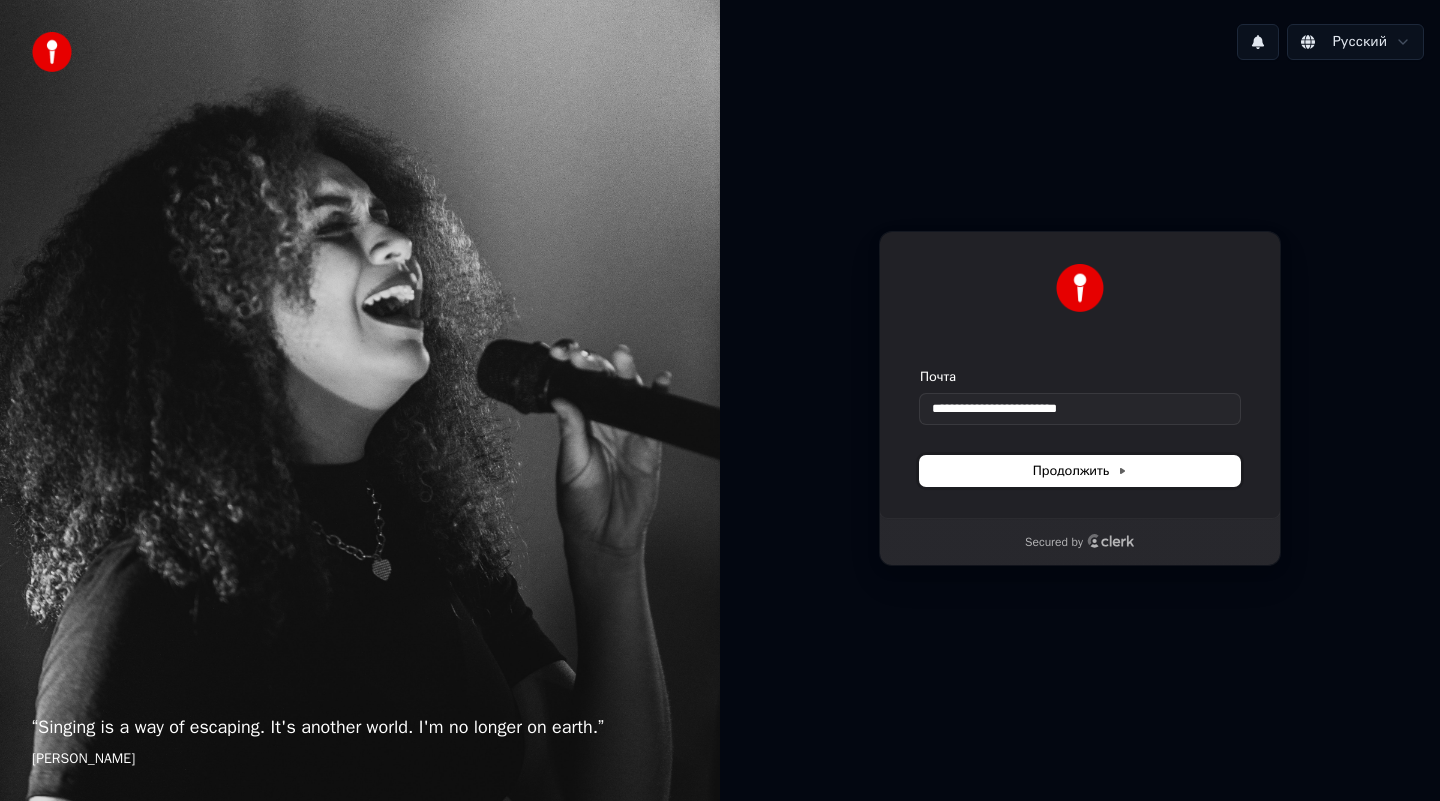 click on "Продолжить" at bounding box center [1080, 471] 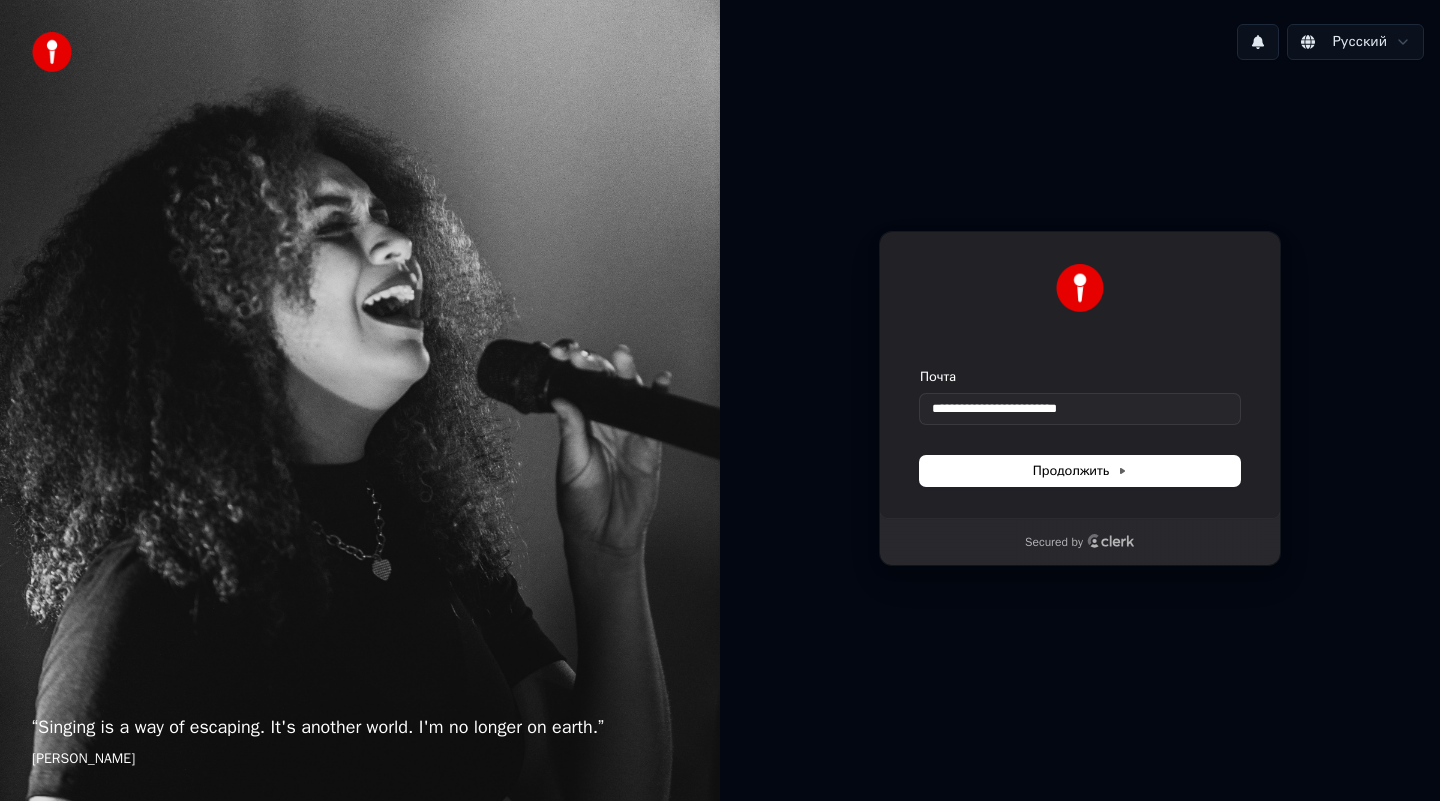 type on "**********" 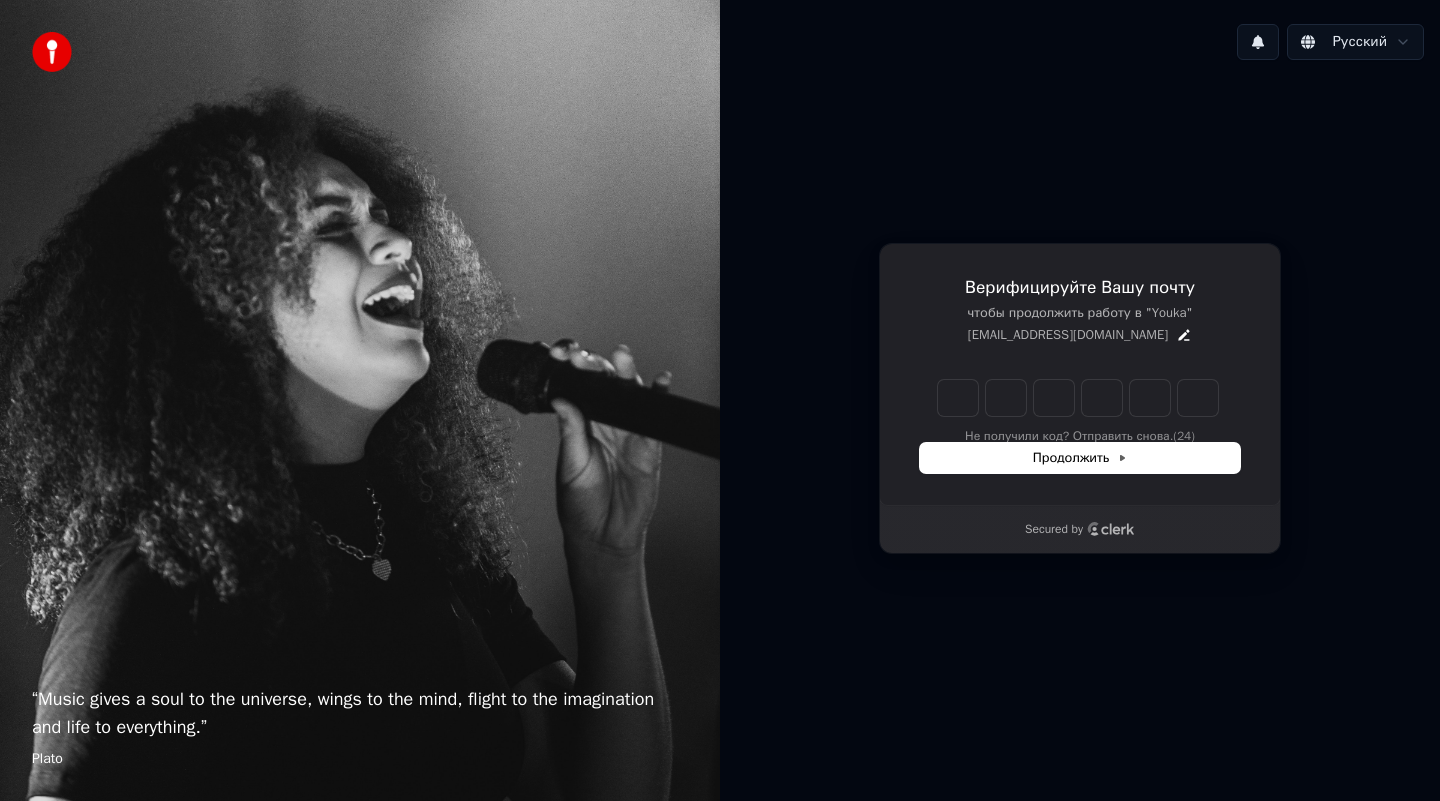 type on "*" 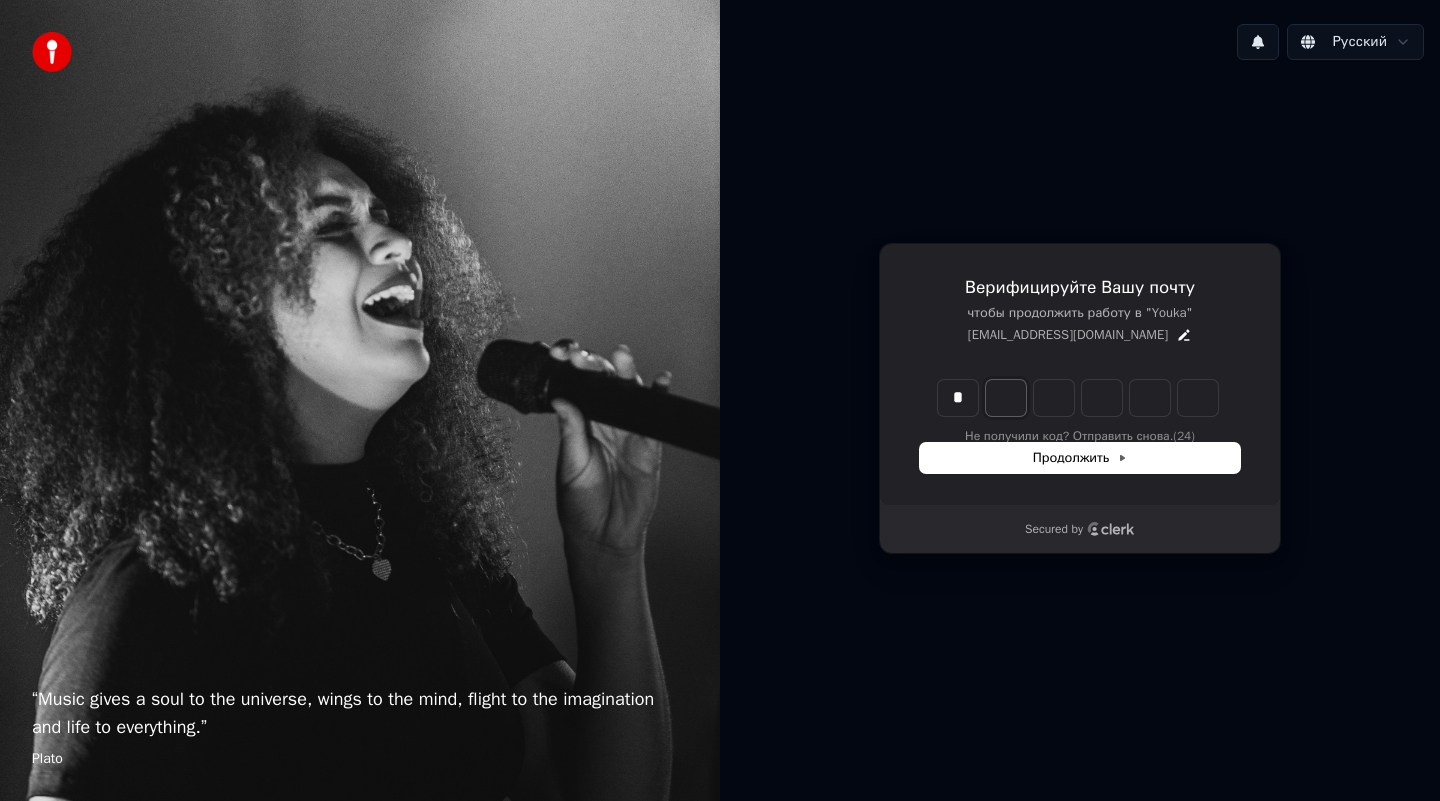 type on "*" 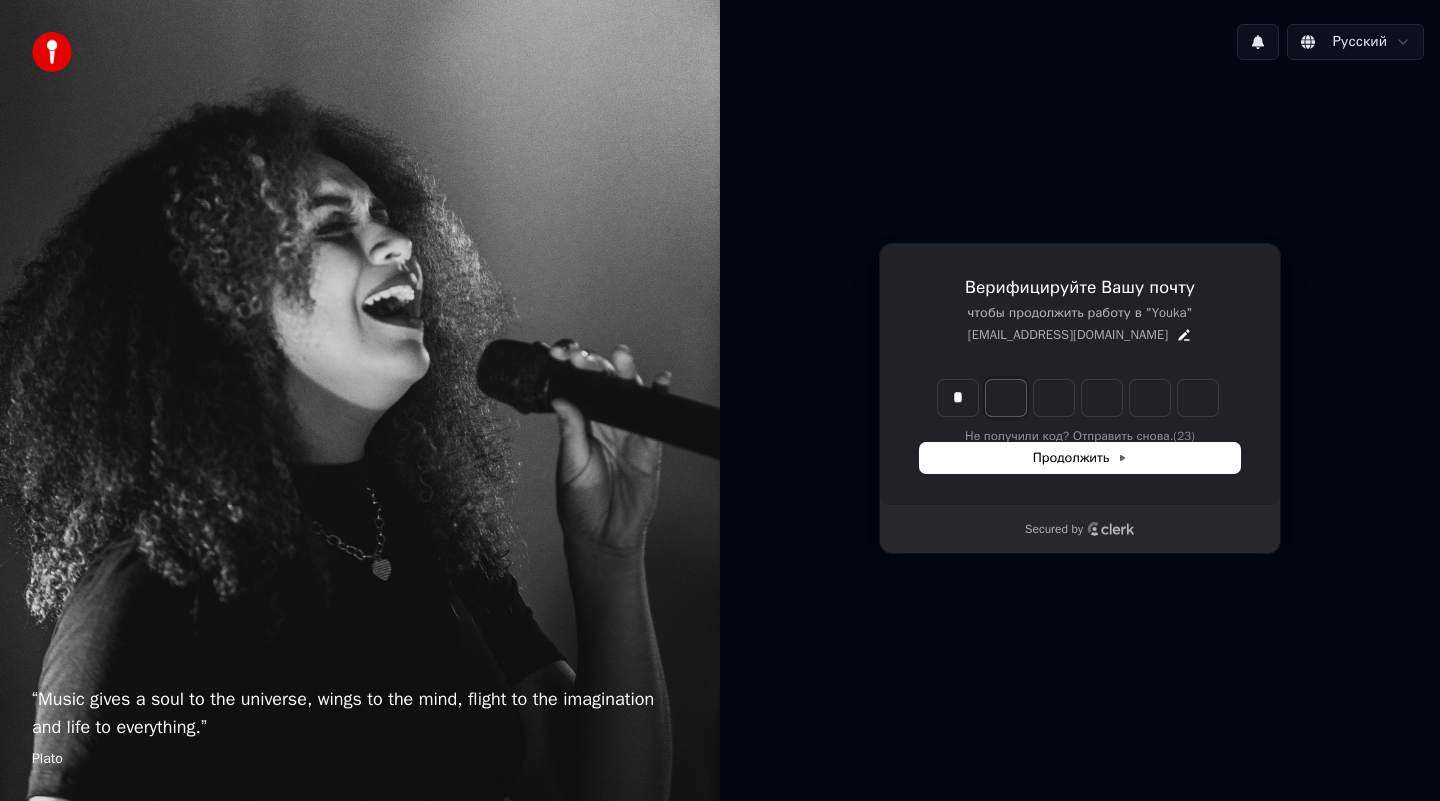 type on "*" 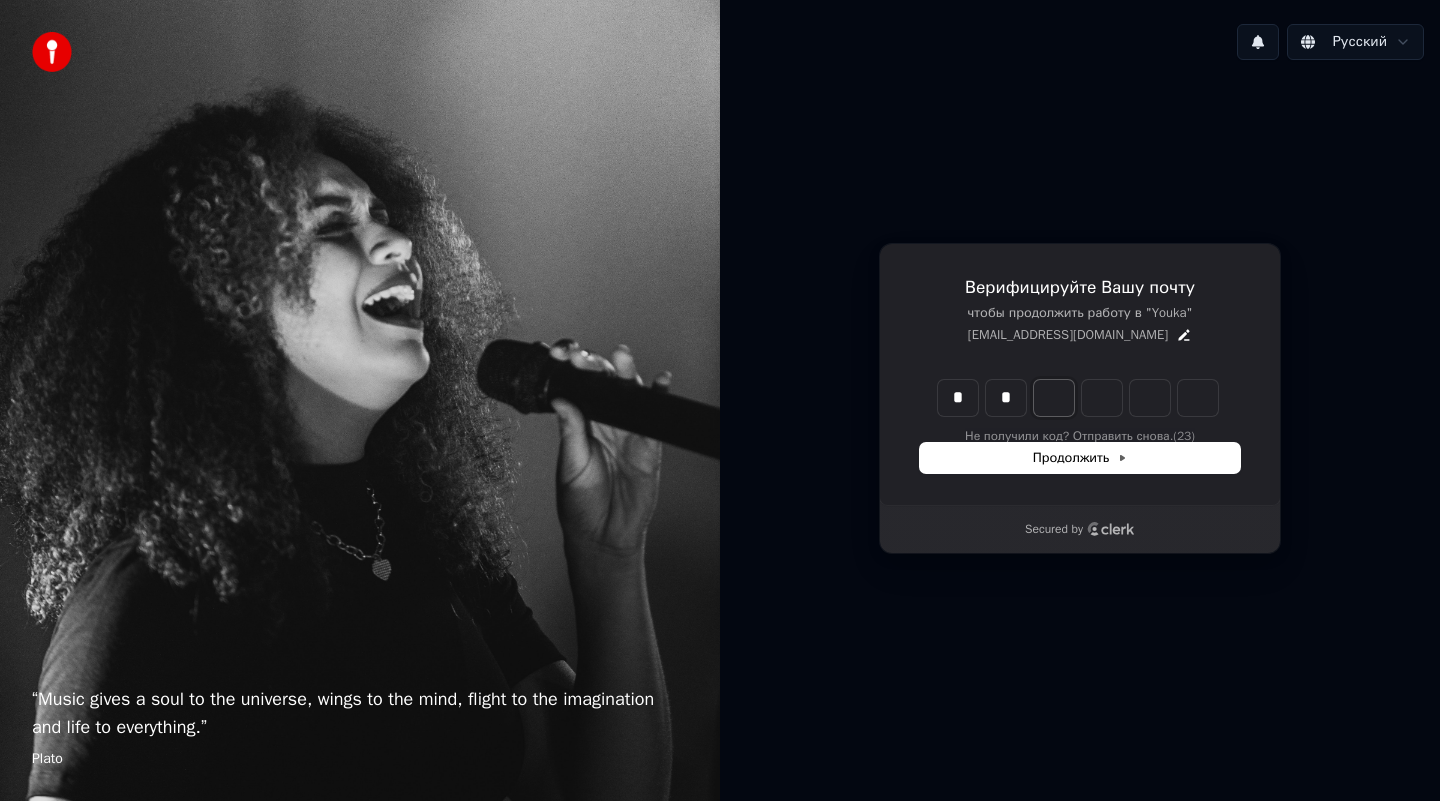 type on "**" 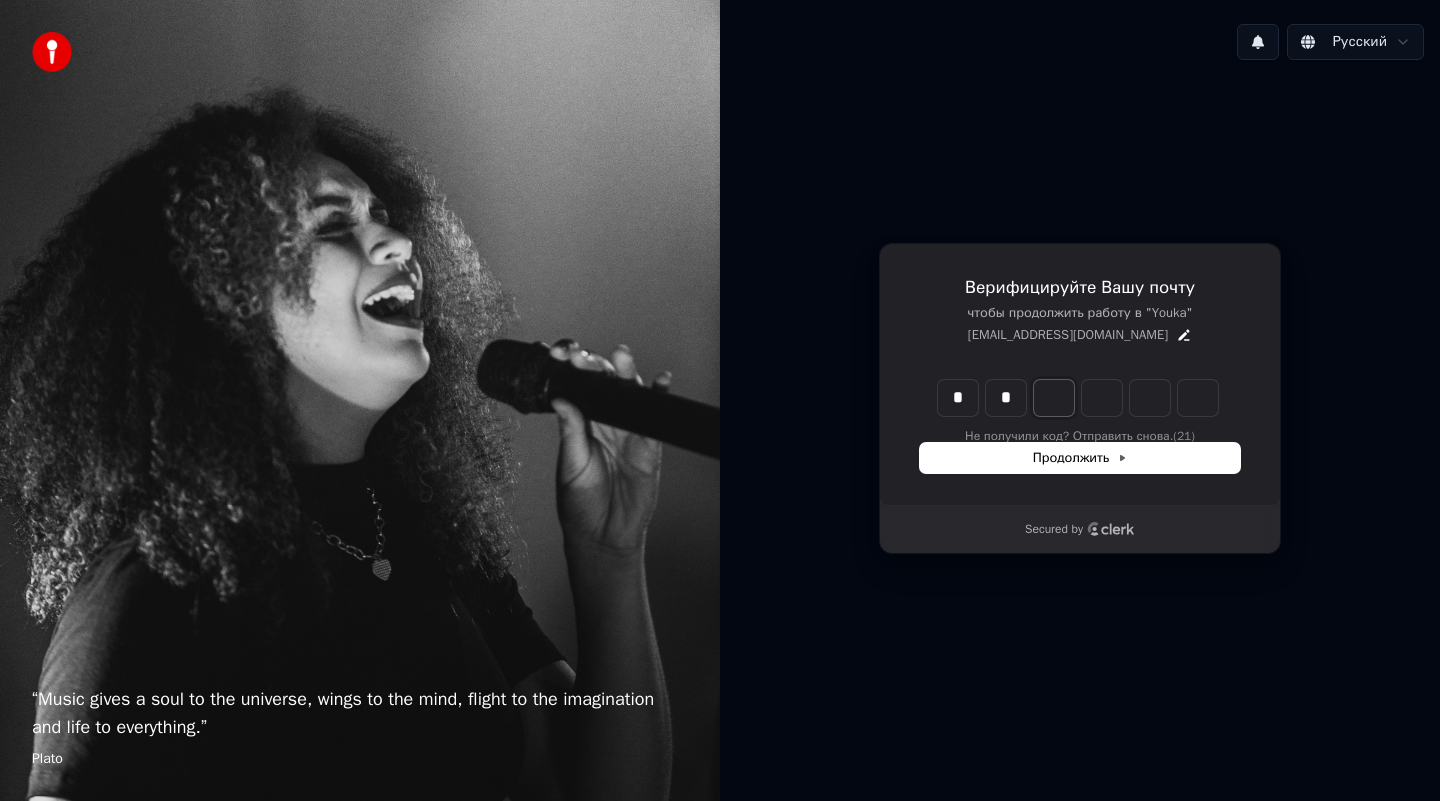 type on "*" 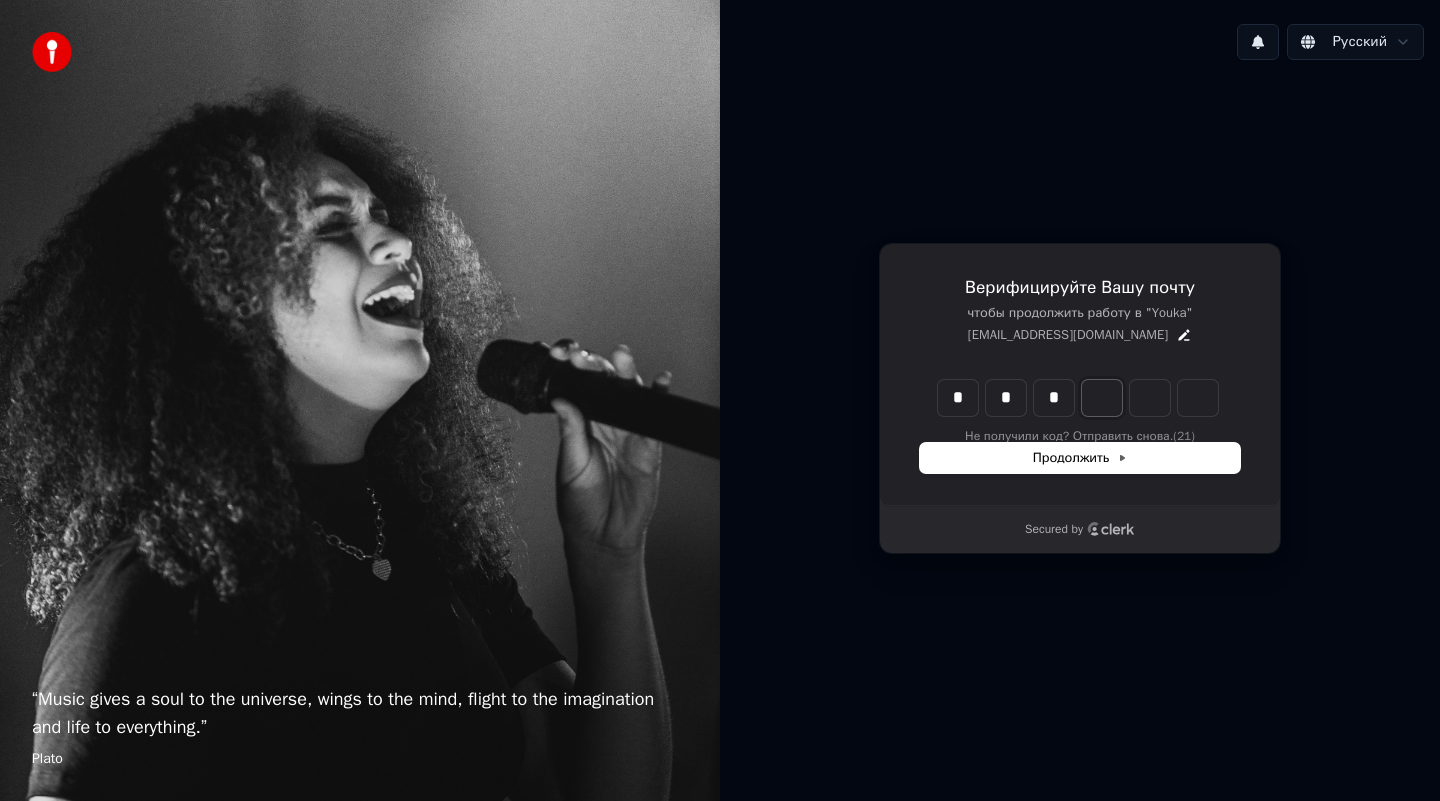 type on "***" 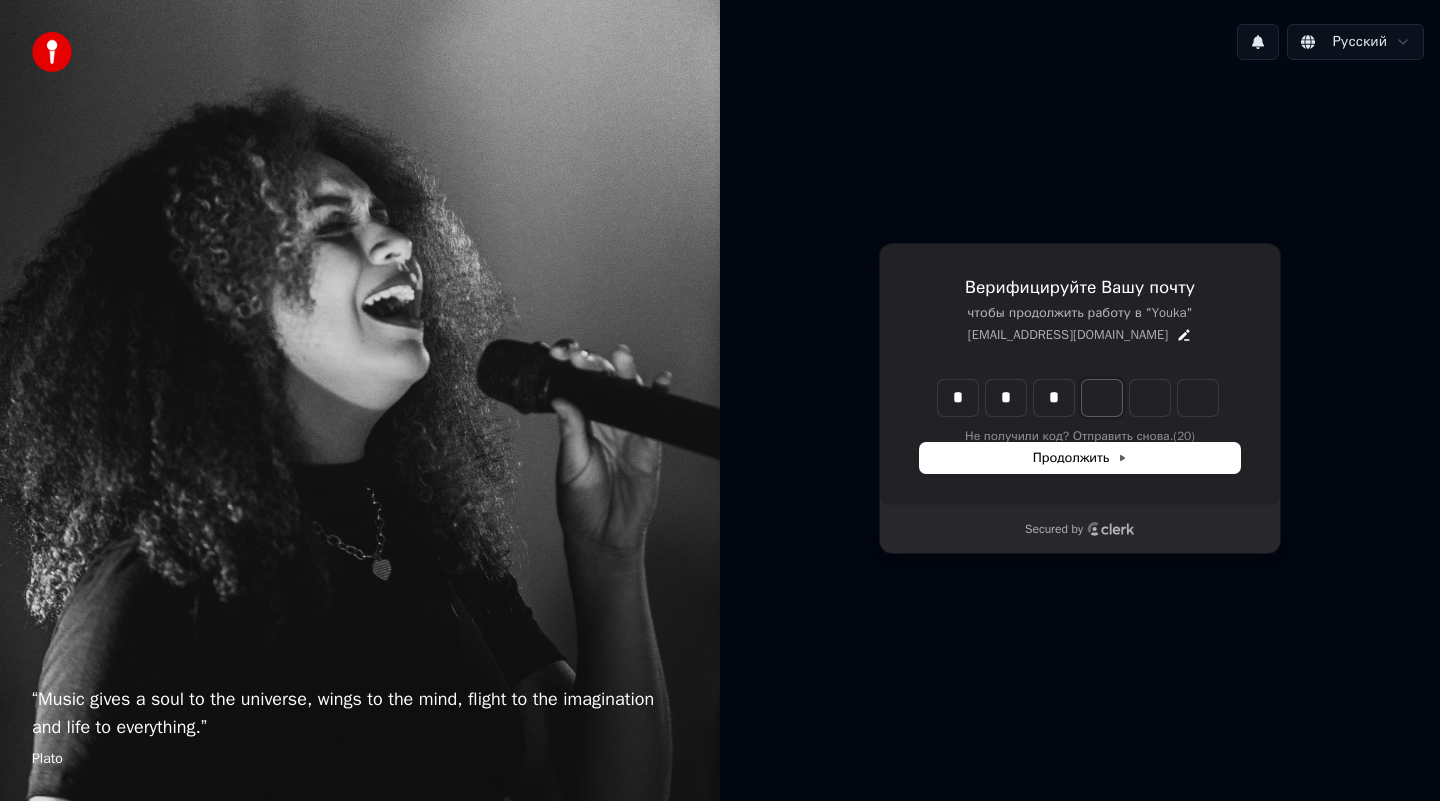 type on "*" 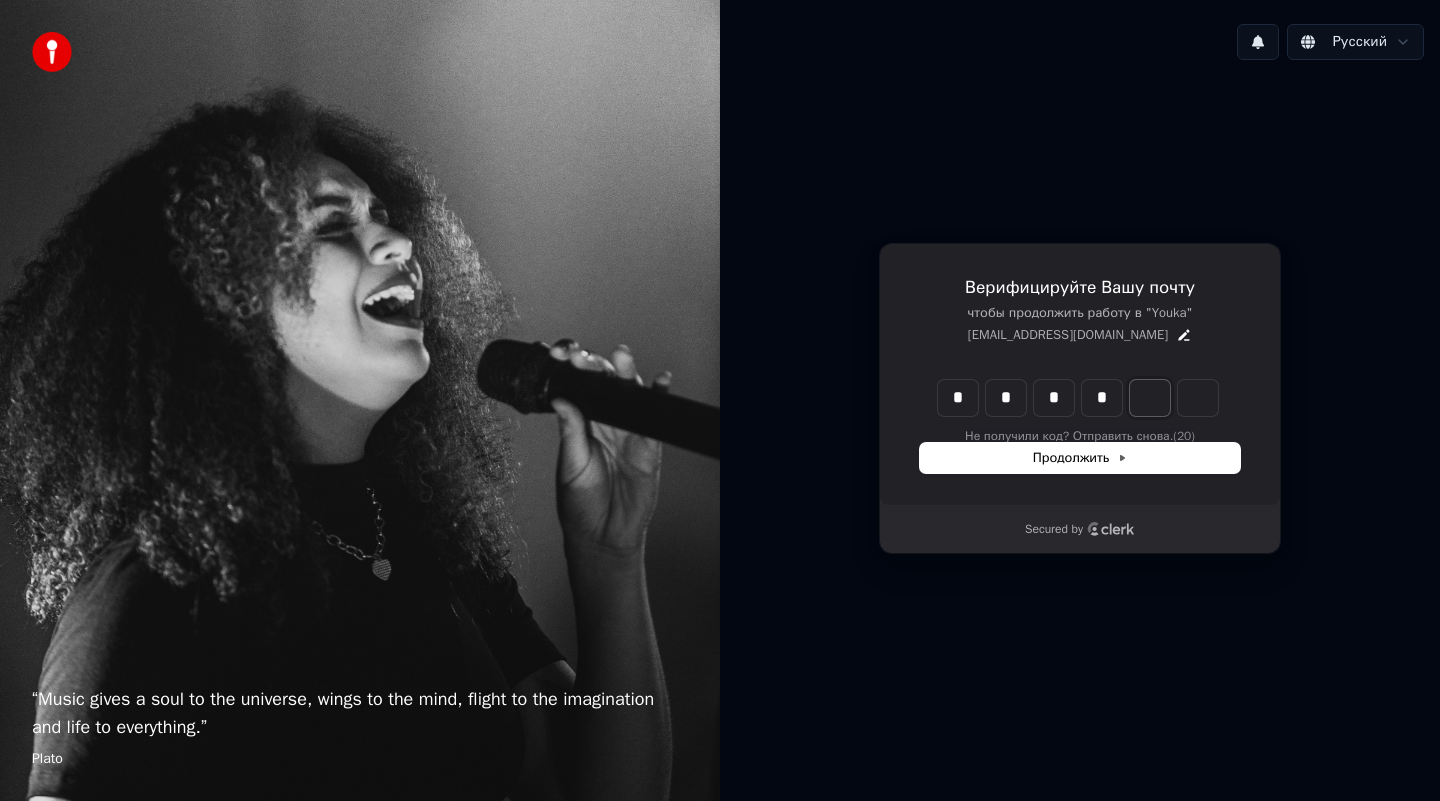 type on "****" 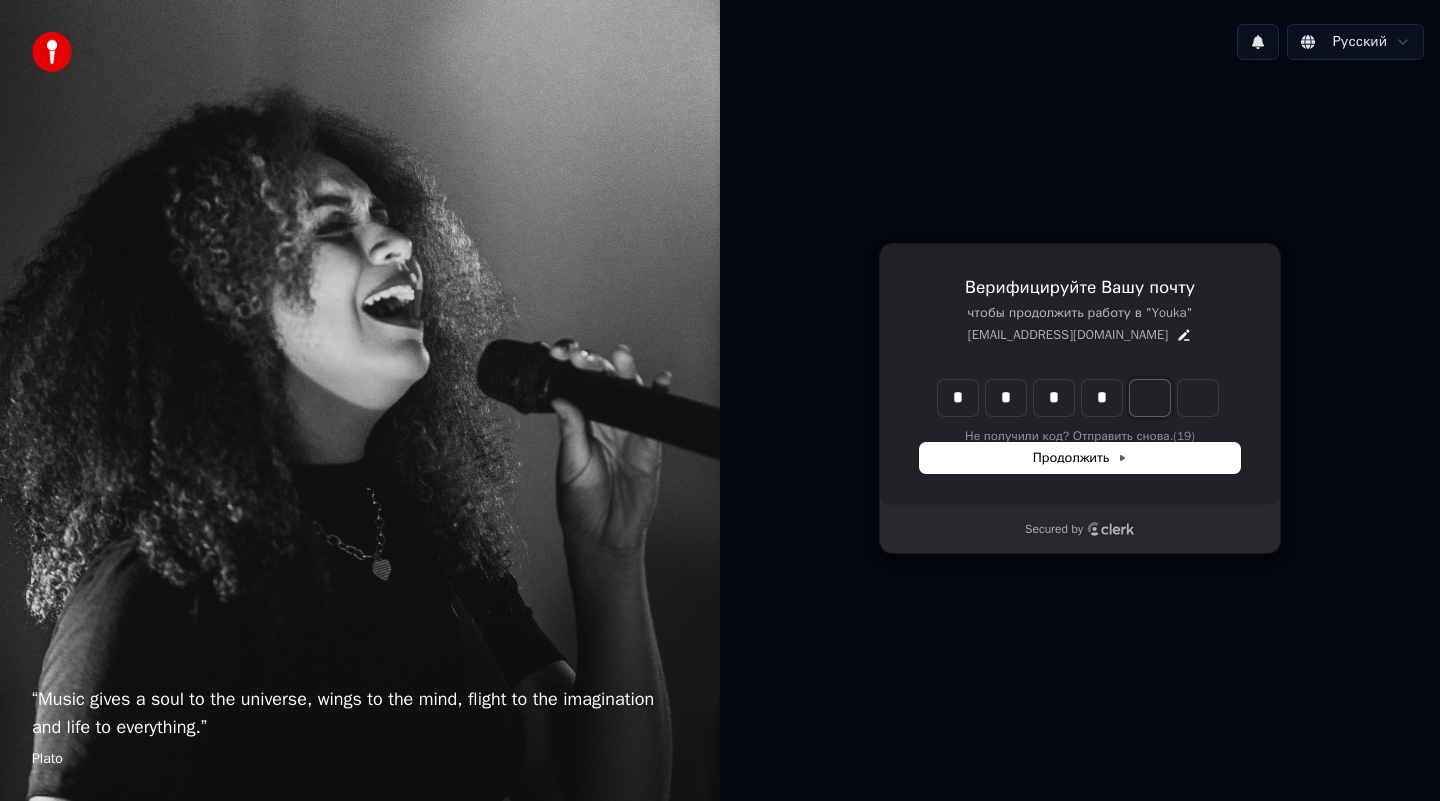 type on "*" 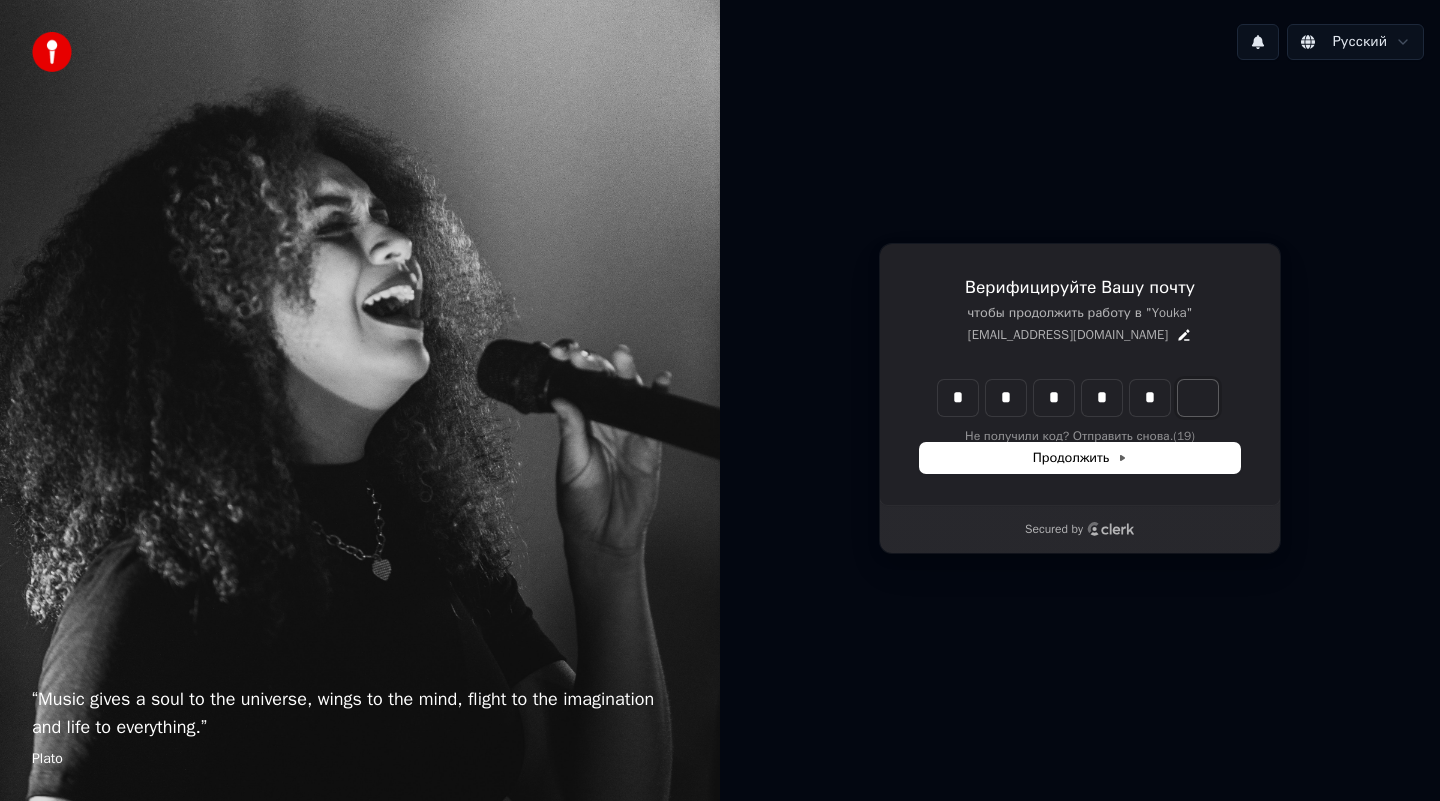type on "*****" 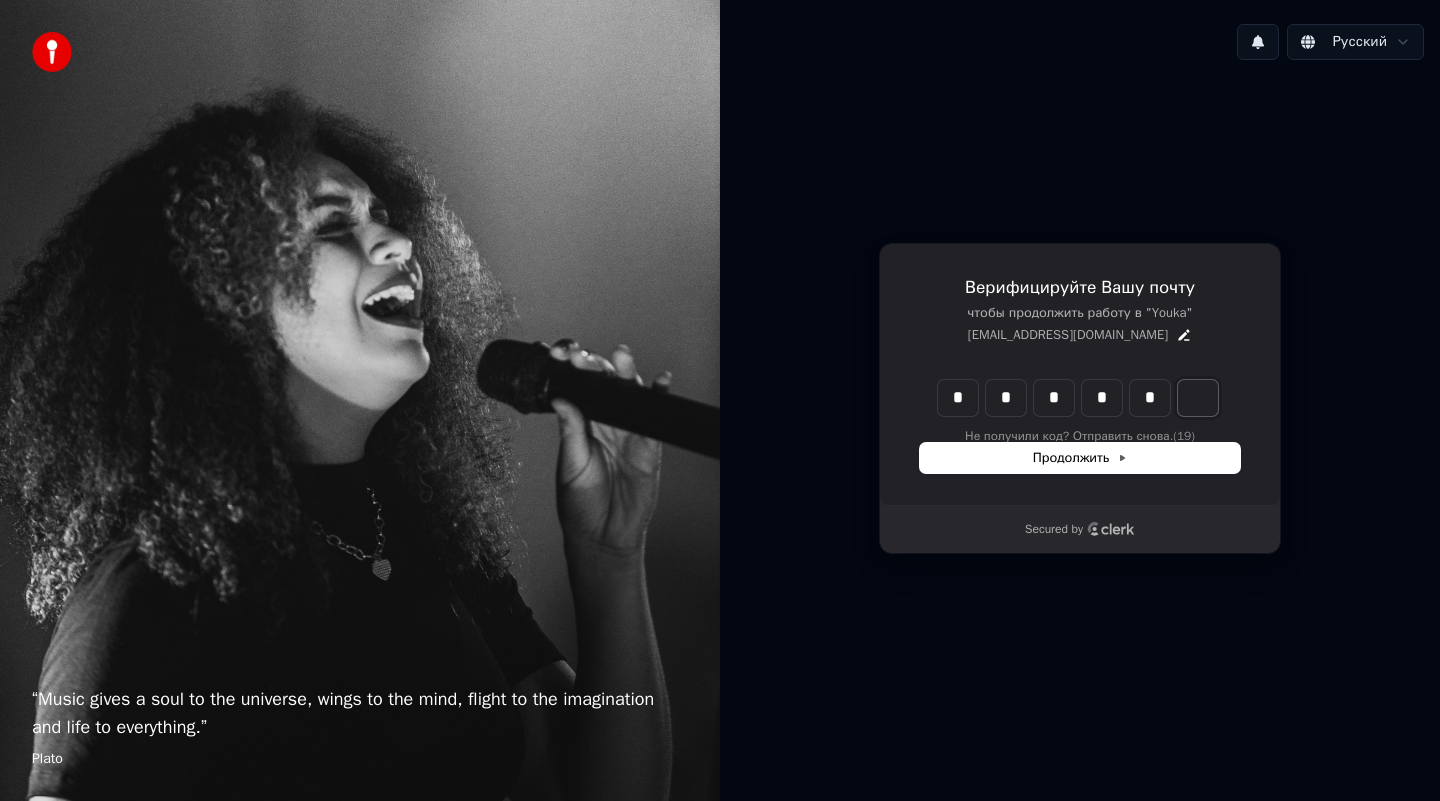 type on "*" 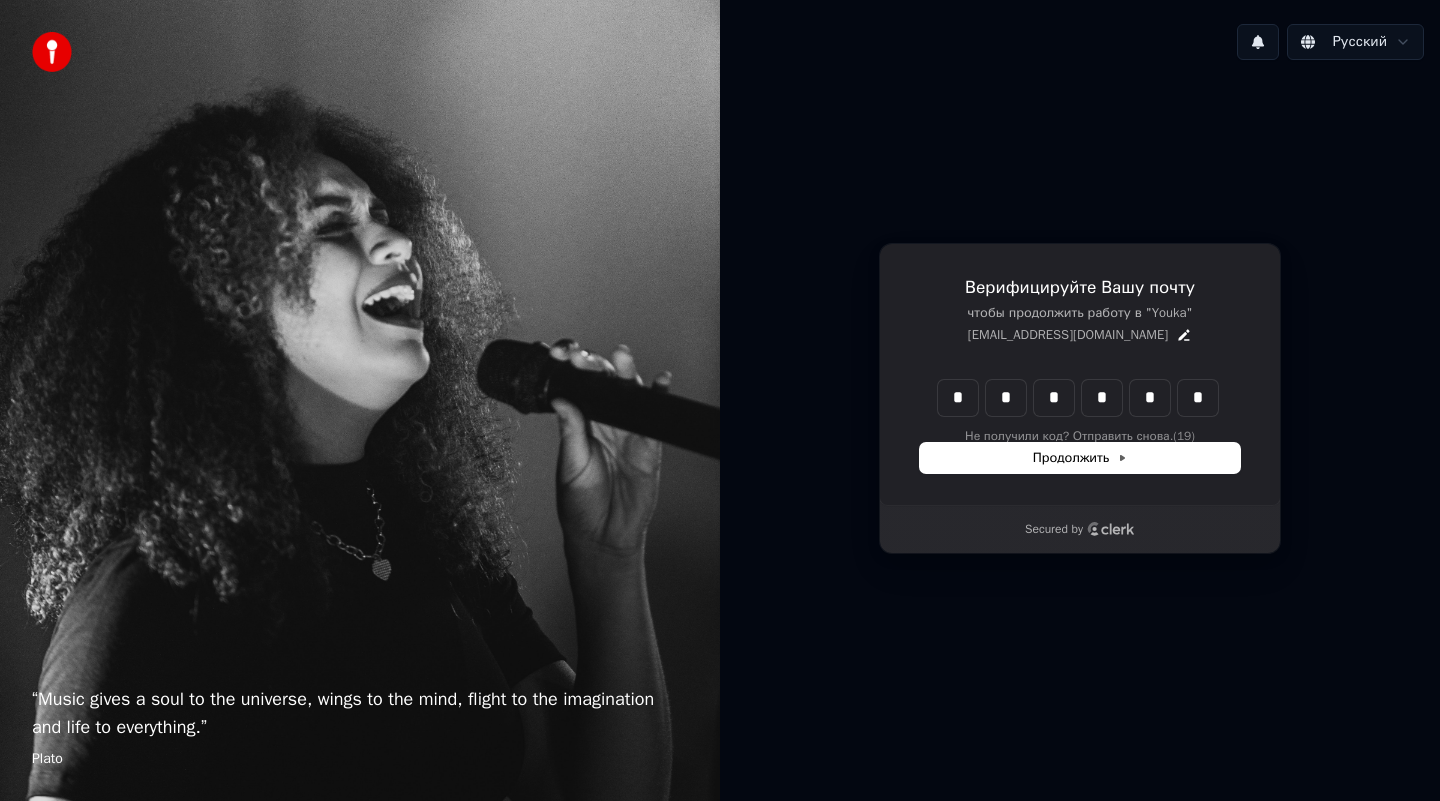 type on "******" 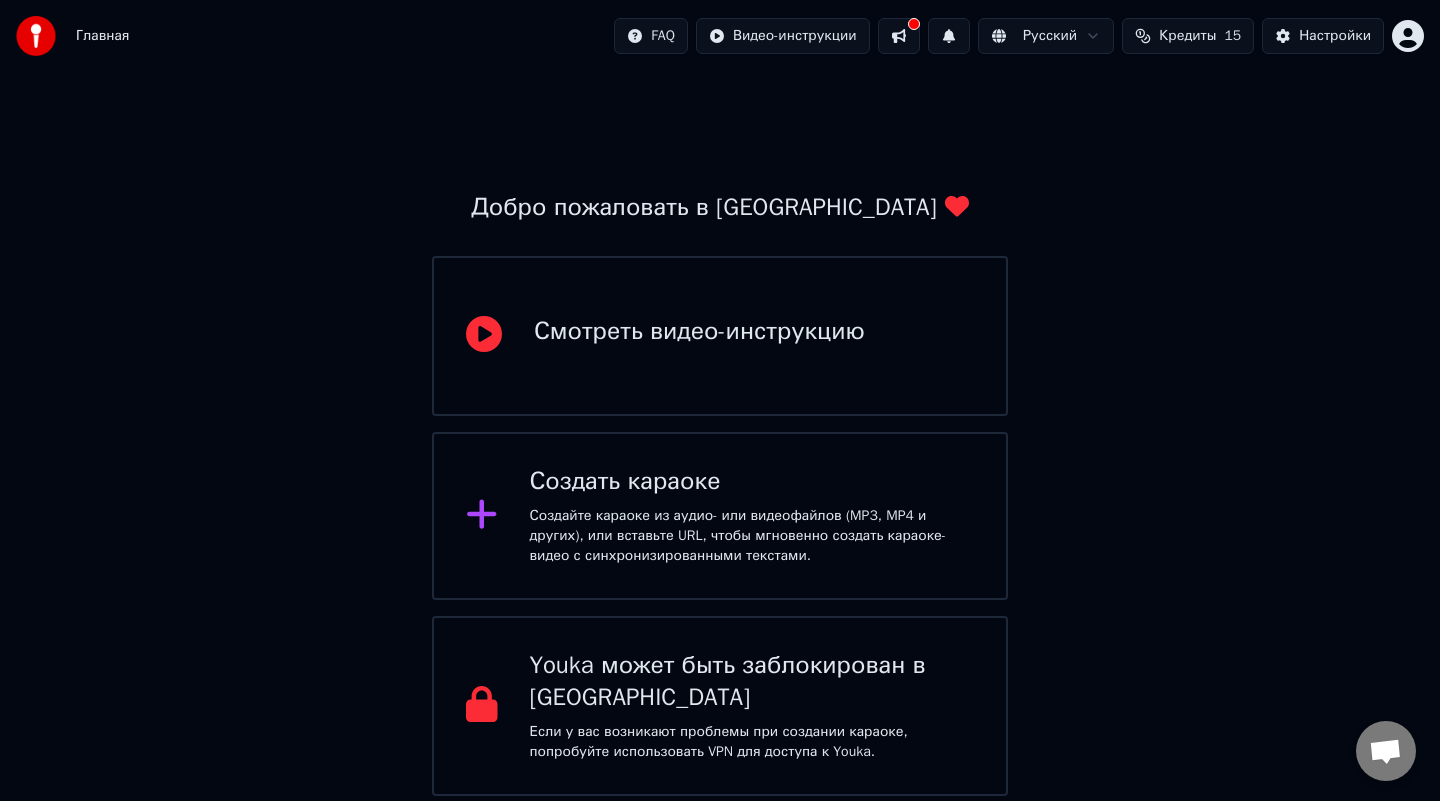 click on "Смотреть видео-инструкцию" at bounding box center [699, 332] 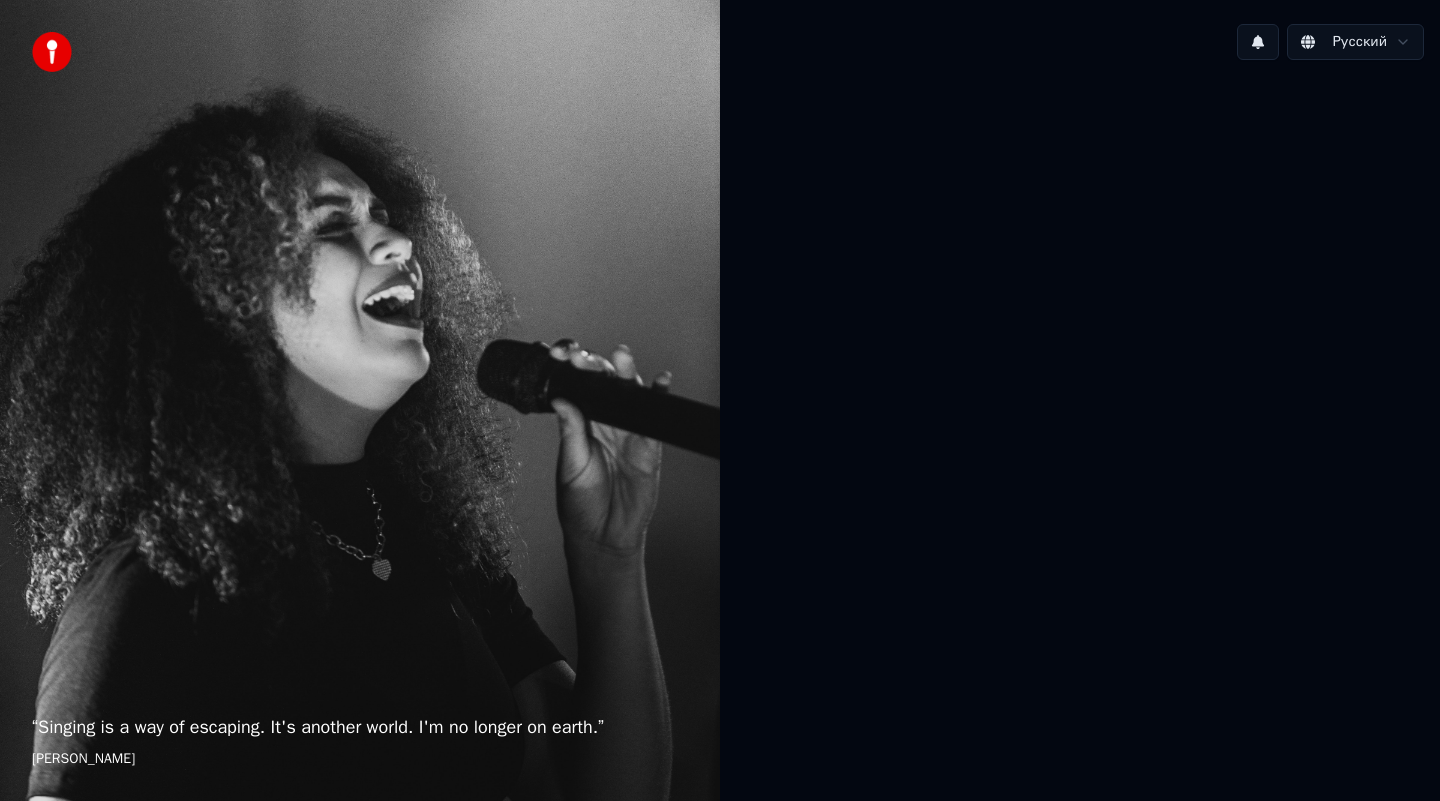 scroll, scrollTop: 0, scrollLeft: 0, axis: both 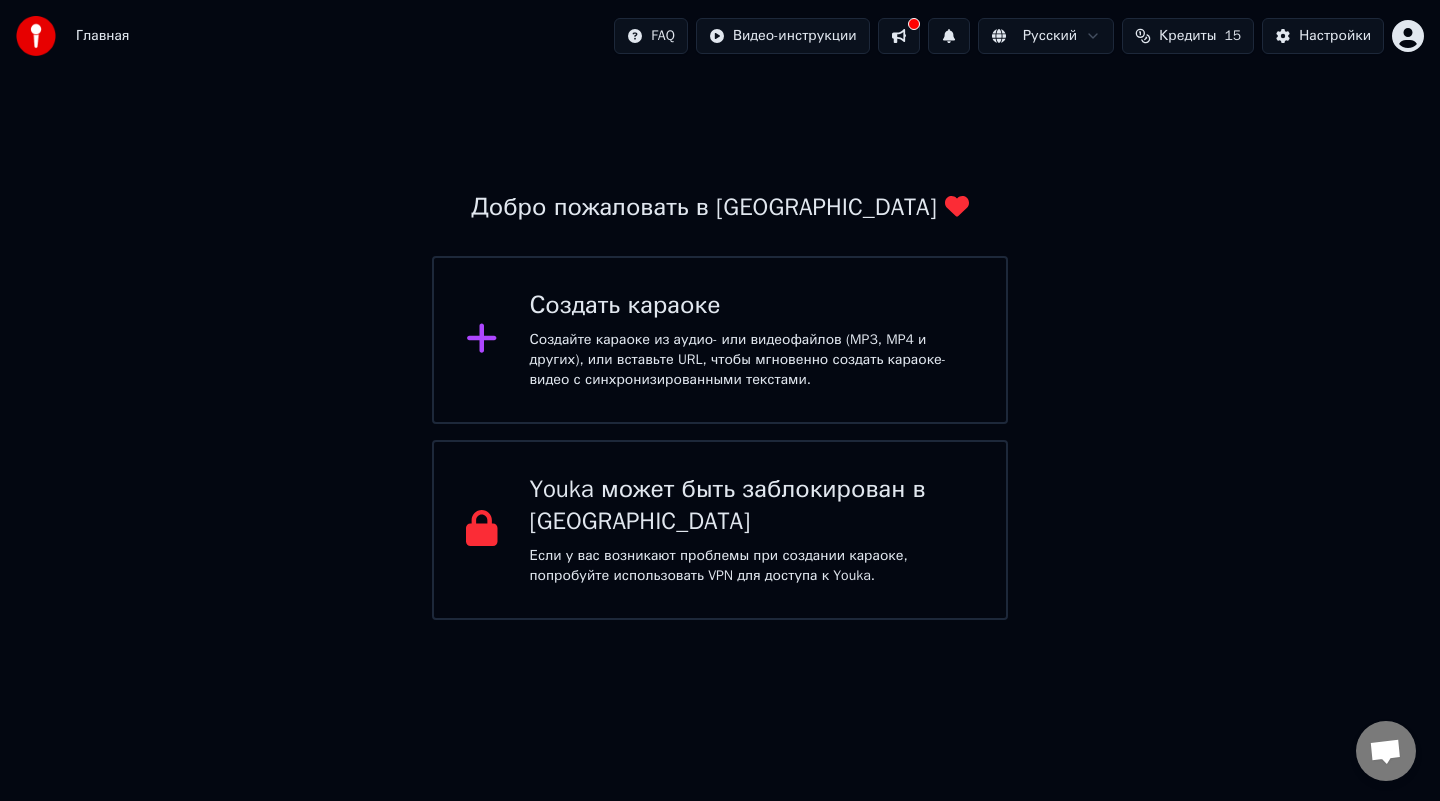 click at bounding box center (36, 36) 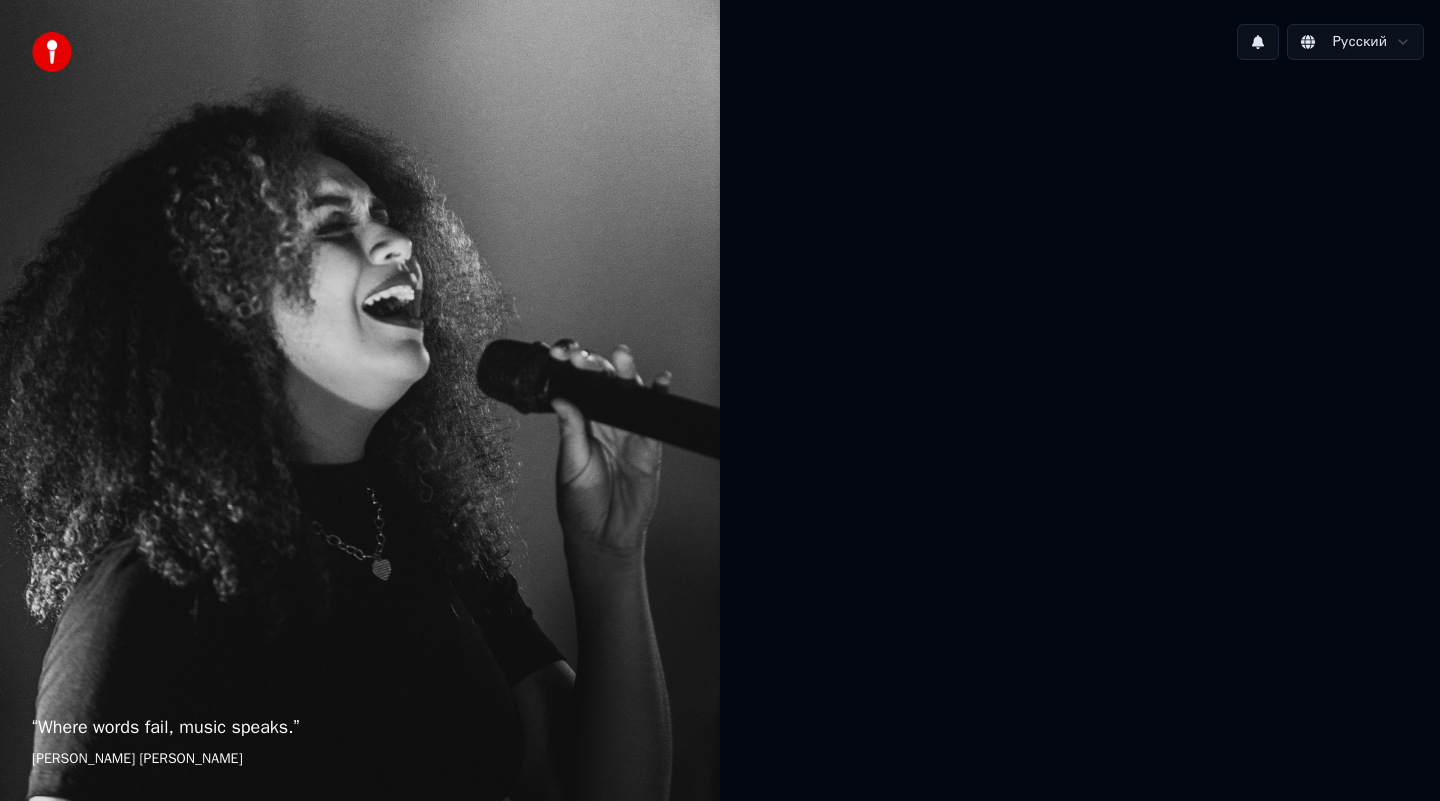 scroll, scrollTop: 0, scrollLeft: 0, axis: both 